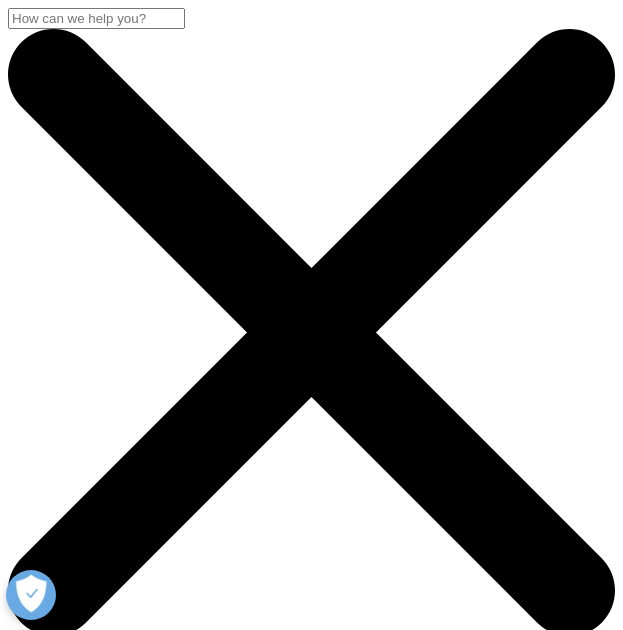 scroll, scrollTop: 0, scrollLeft: 0, axis: both 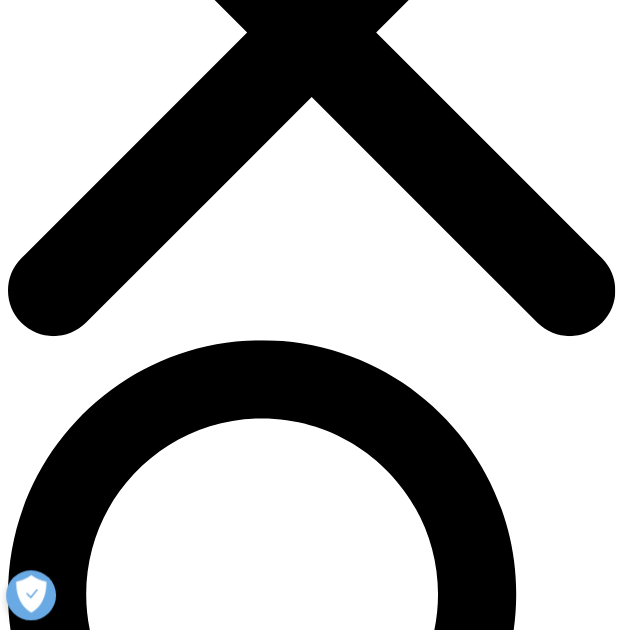drag, startPoint x: 590, startPoint y: 438, endPoint x: 24, endPoint y: 381, distance: 568.8629 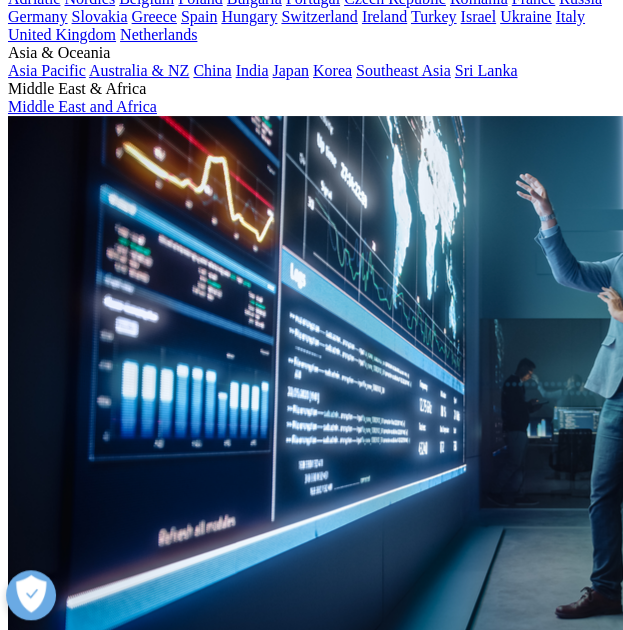 click on "The Cost of the 340B Program Part 1: Self-Insured Employers" at bounding box center [311, 13508] 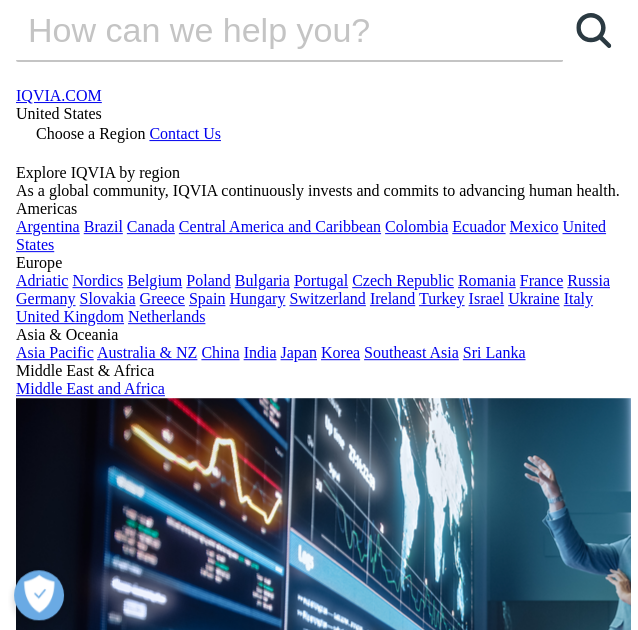 scroll, scrollTop: 0, scrollLeft: 0, axis: both 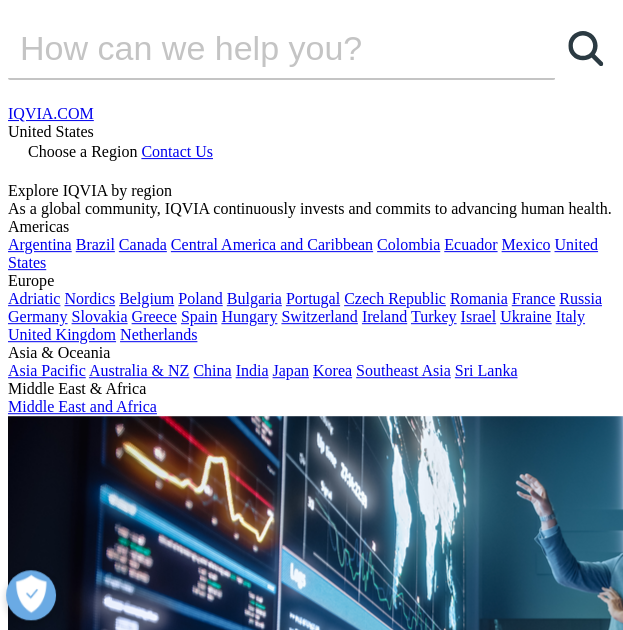 click 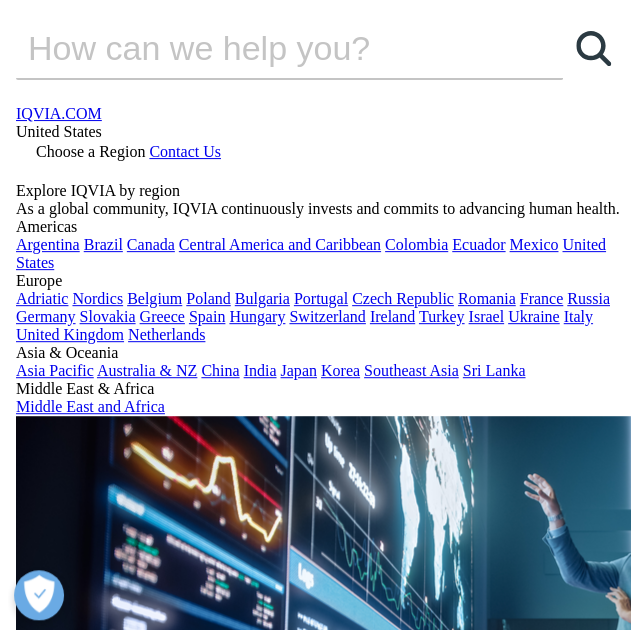scroll, scrollTop: 0, scrollLeft: 10, axis: horizontal 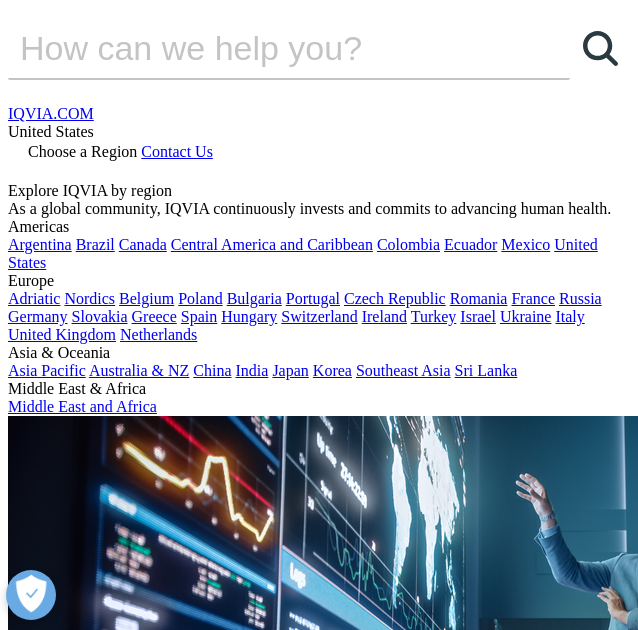click at bounding box center [269, 48] 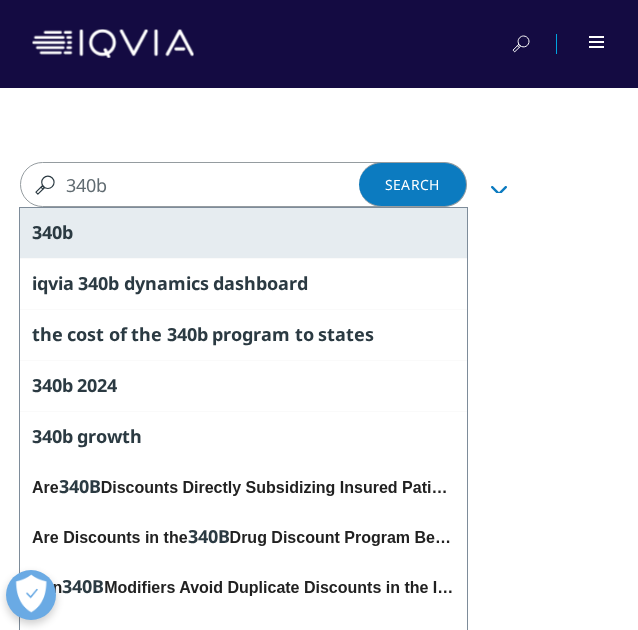 type on "340b" 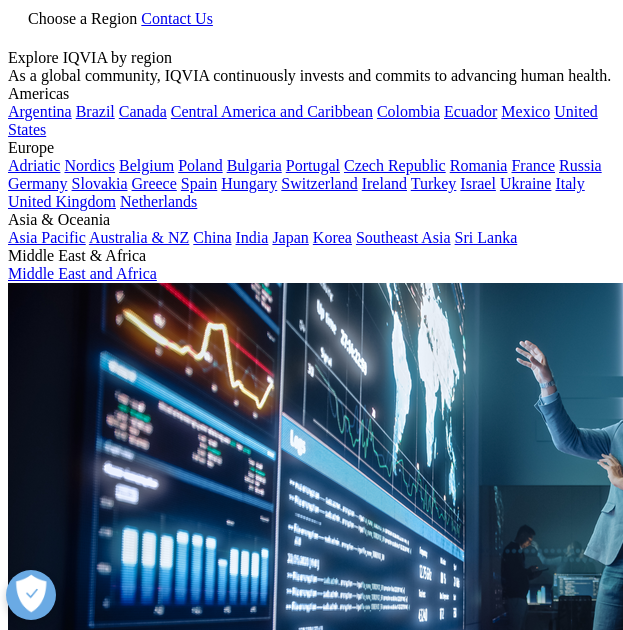 scroll, scrollTop: 0, scrollLeft: 0, axis: both 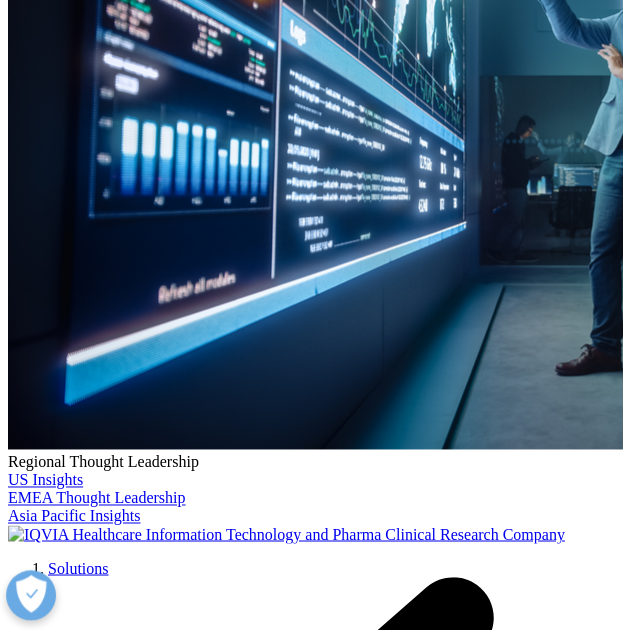 type on "340b" 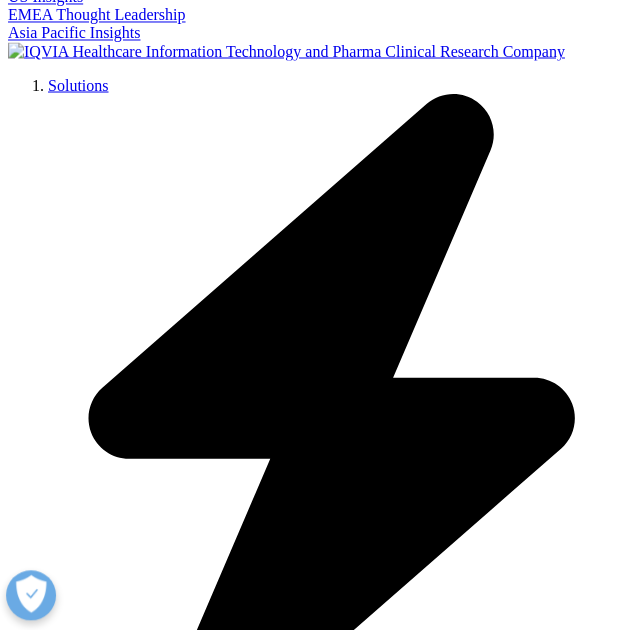 scroll, scrollTop: 2547, scrollLeft: 0, axis: vertical 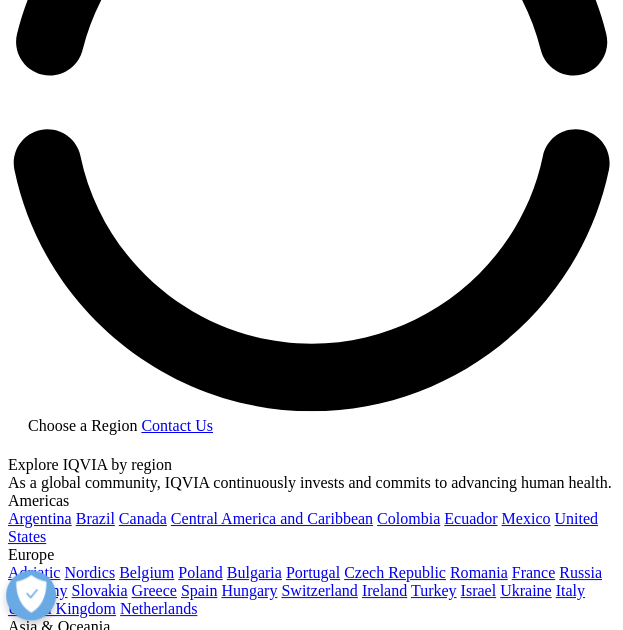 drag, startPoint x: 240, startPoint y: 401, endPoint x: 277, endPoint y: 331, distance: 79.17702 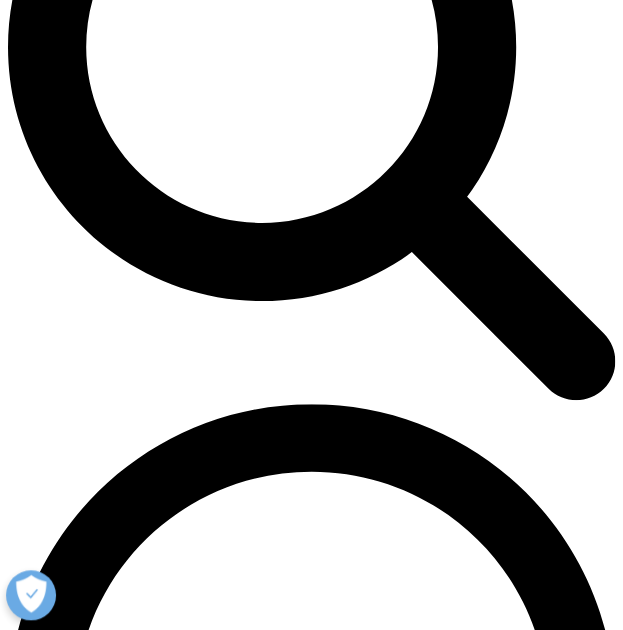scroll, scrollTop: 747, scrollLeft: 0, axis: vertical 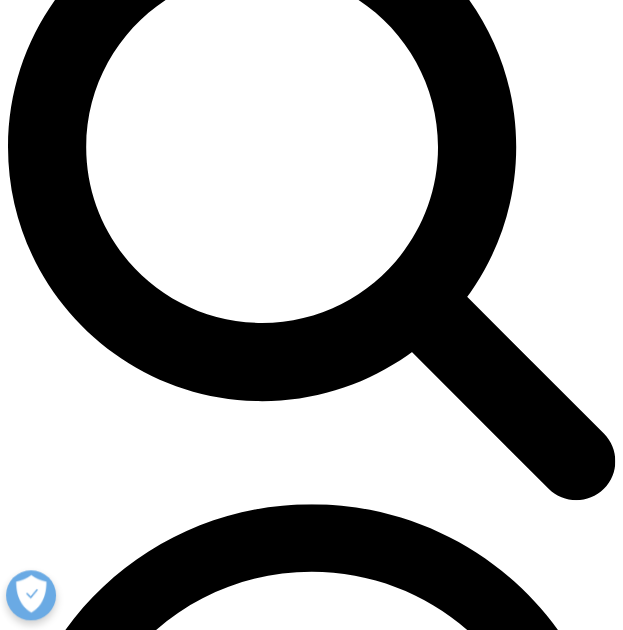 click on "IQVIA  340B  Dynamics Dashboard" at bounding box center [117, 44618] 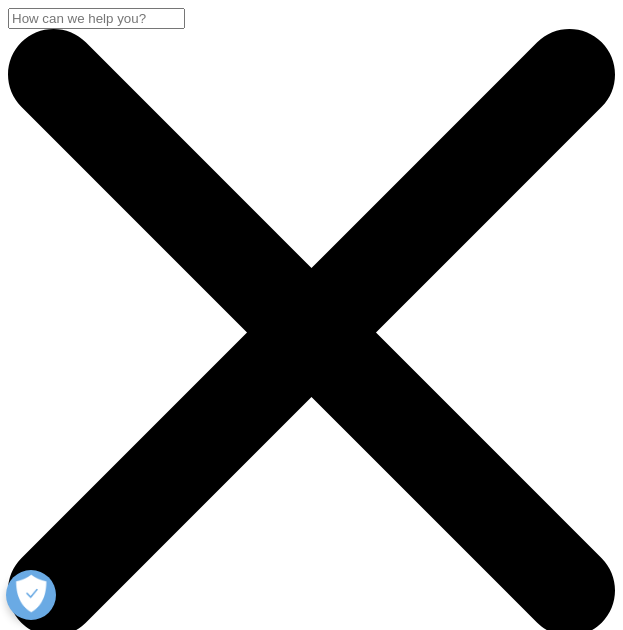 scroll, scrollTop: 0, scrollLeft: 0, axis: both 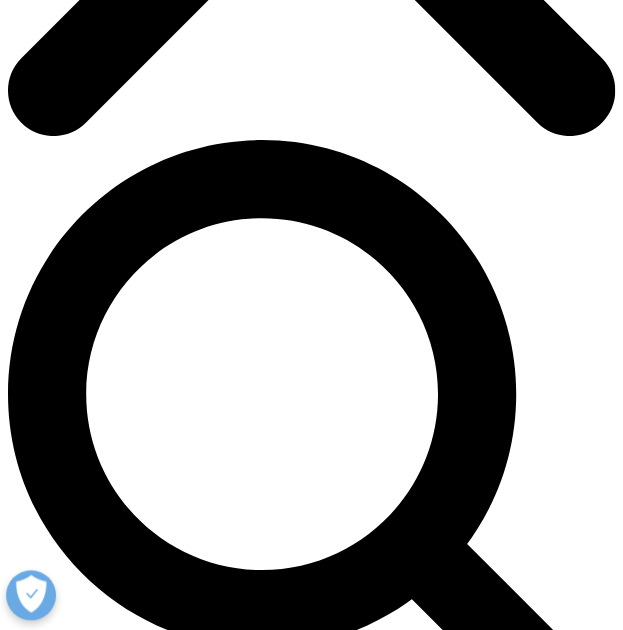 drag, startPoint x: 592, startPoint y: 244, endPoint x: 24, endPoint y: 183, distance: 571.2661 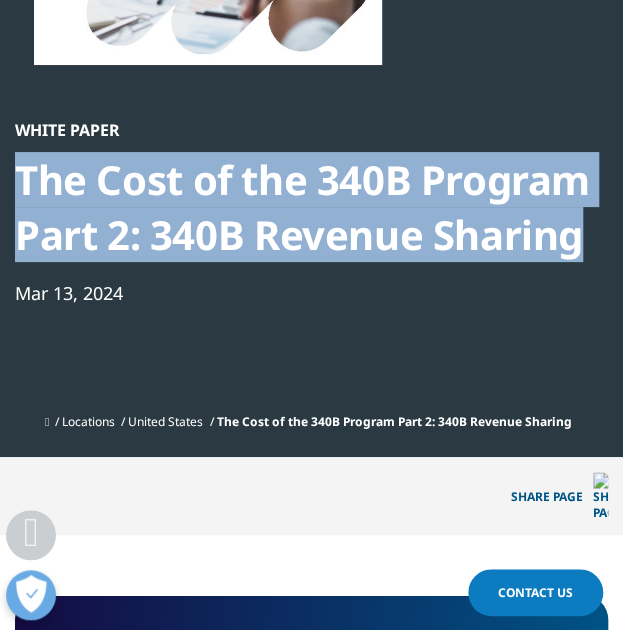 click on "The Cost of the 340B Program Part 2: 340B Revenue Sharing" at bounding box center [311, 207] 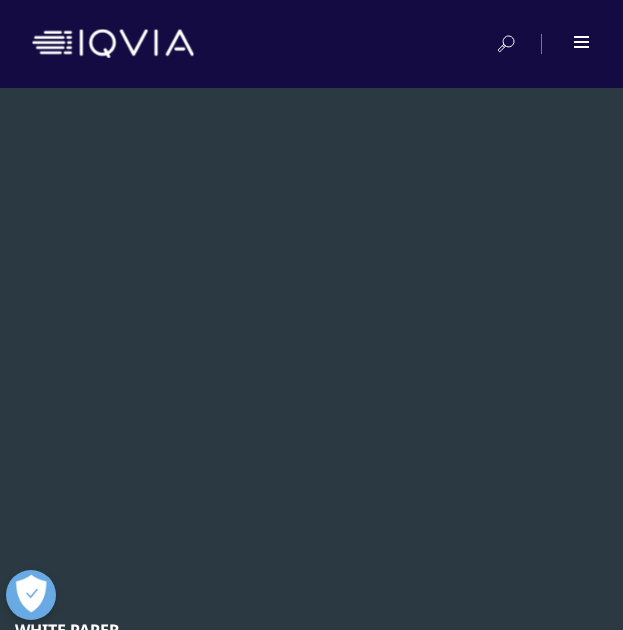 scroll, scrollTop: 0, scrollLeft: 0, axis: both 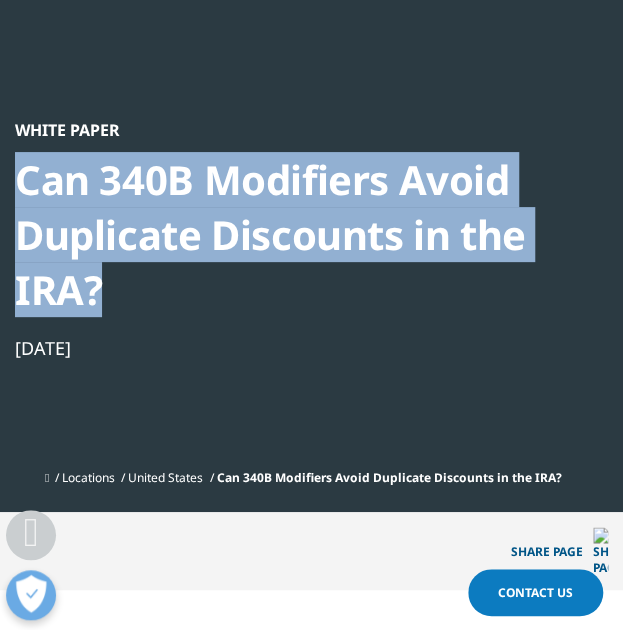 drag, startPoint x: 116, startPoint y: 289, endPoint x: 24, endPoint y: 182, distance: 141.11343 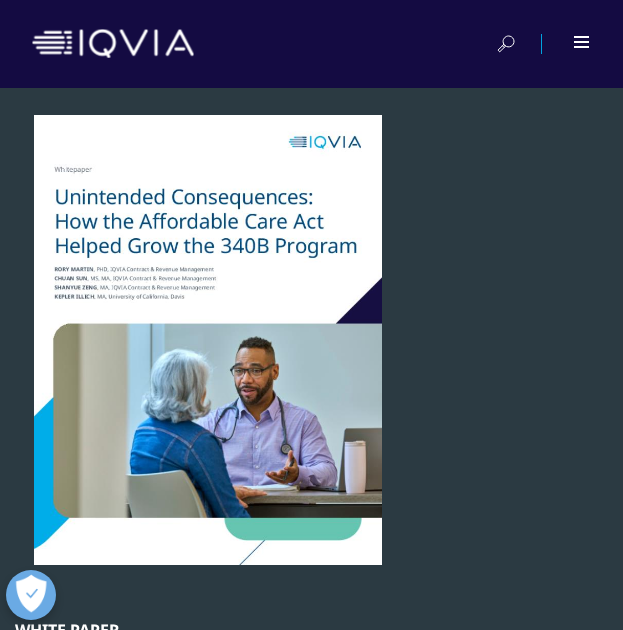 scroll, scrollTop: 0, scrollLeft: 0, axis: both 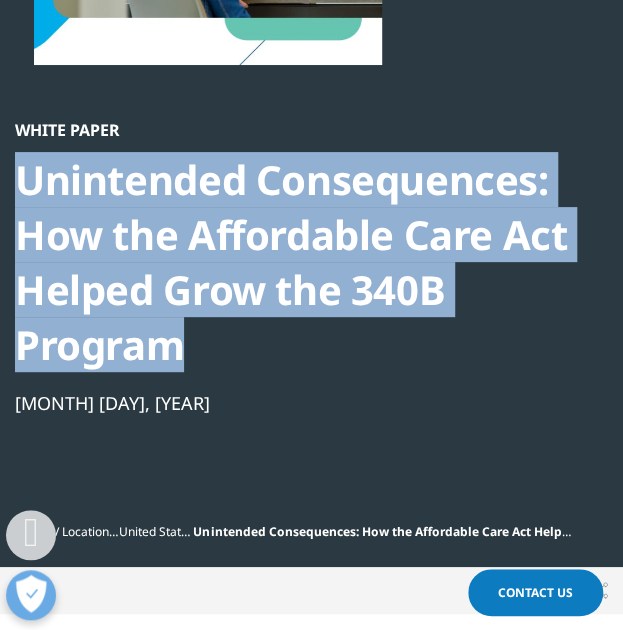 drag, startPoint x: 180, startPoint y: 357, endPoint x: 20, endPoint y: 191, distance: 230.55585 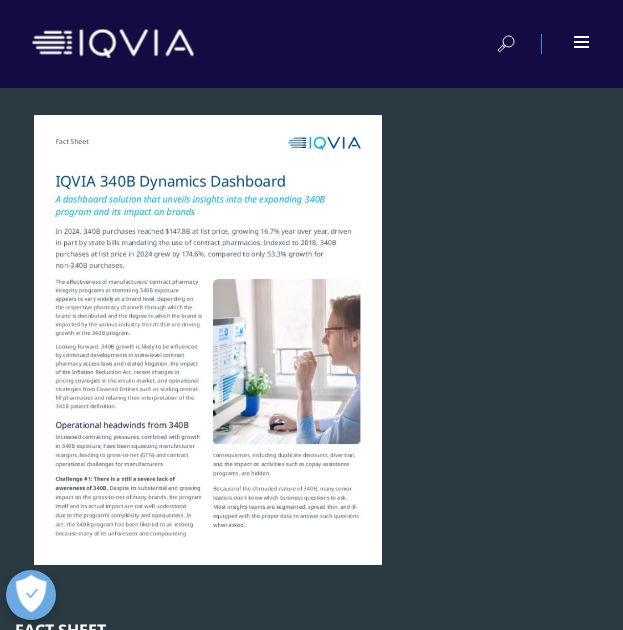 scroll, scrollTop: 0, scrollLeft: 0, axis: both 